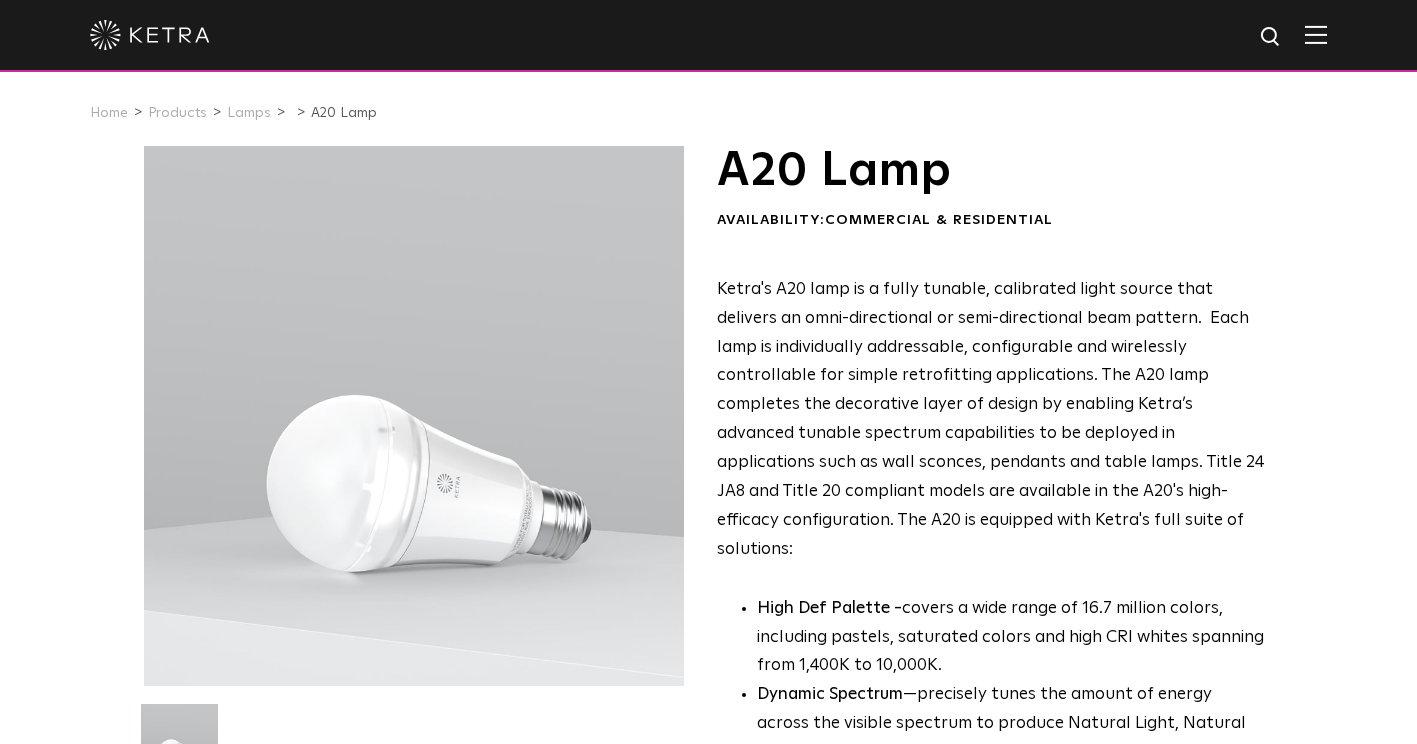 scroll, scrollTop: 0, scrollLeft: 0, axis: both 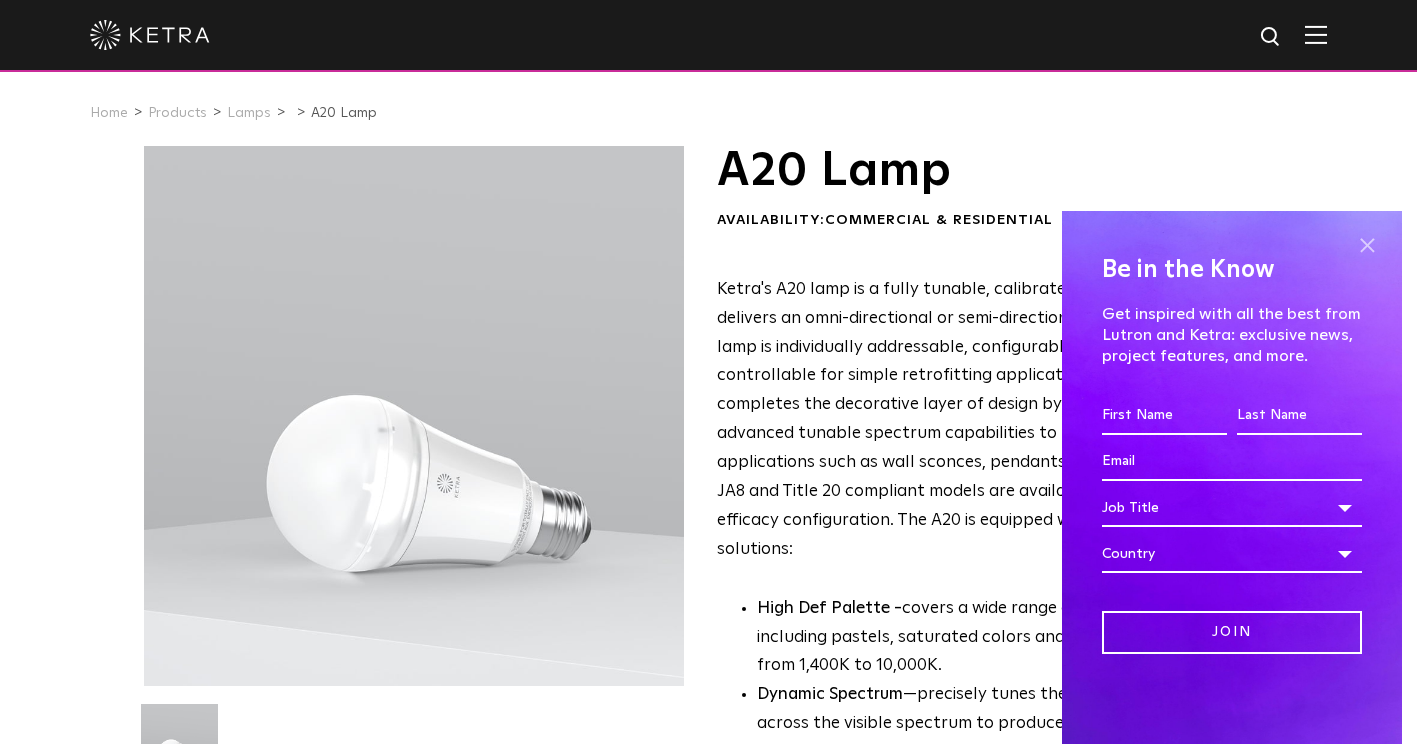 click at bounding box center [1367, 246] 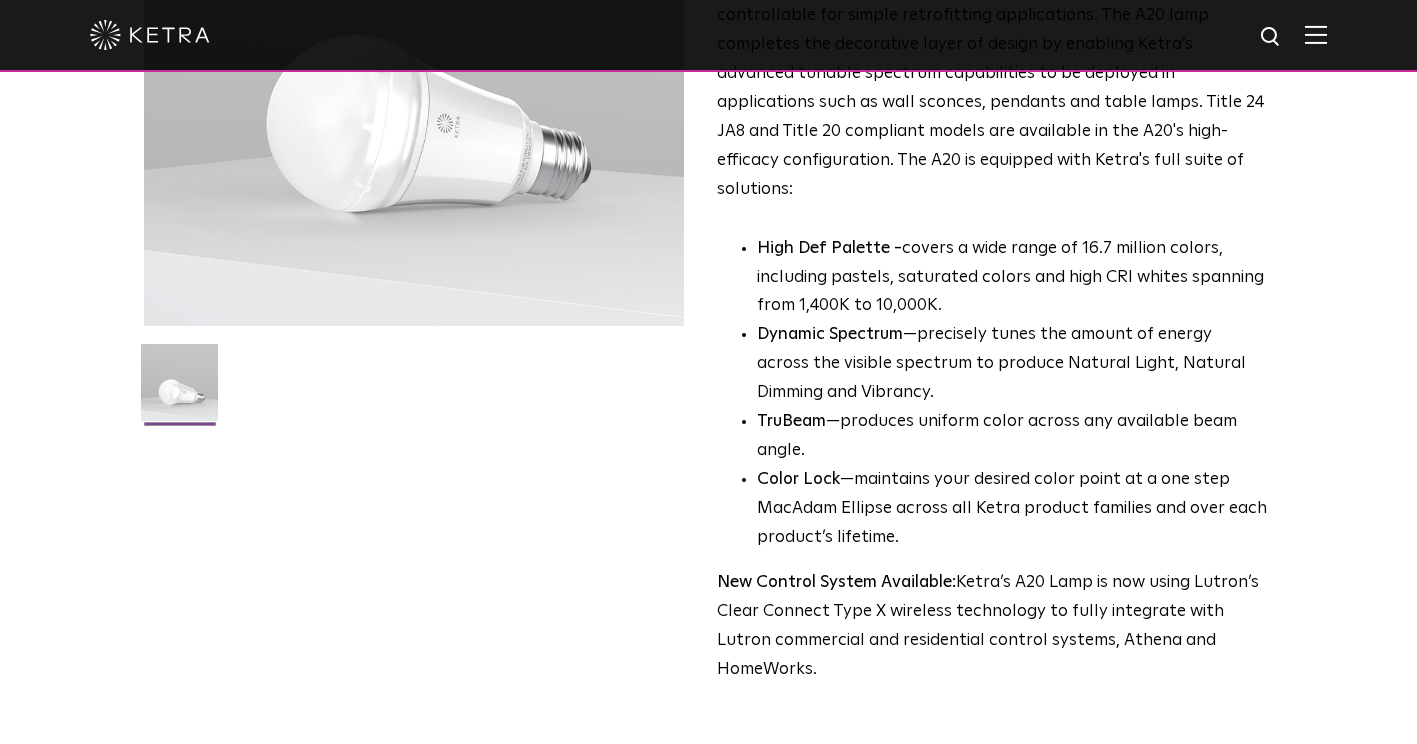 scroll, scrollTop: 0, scrollLeft: 0, axis: both 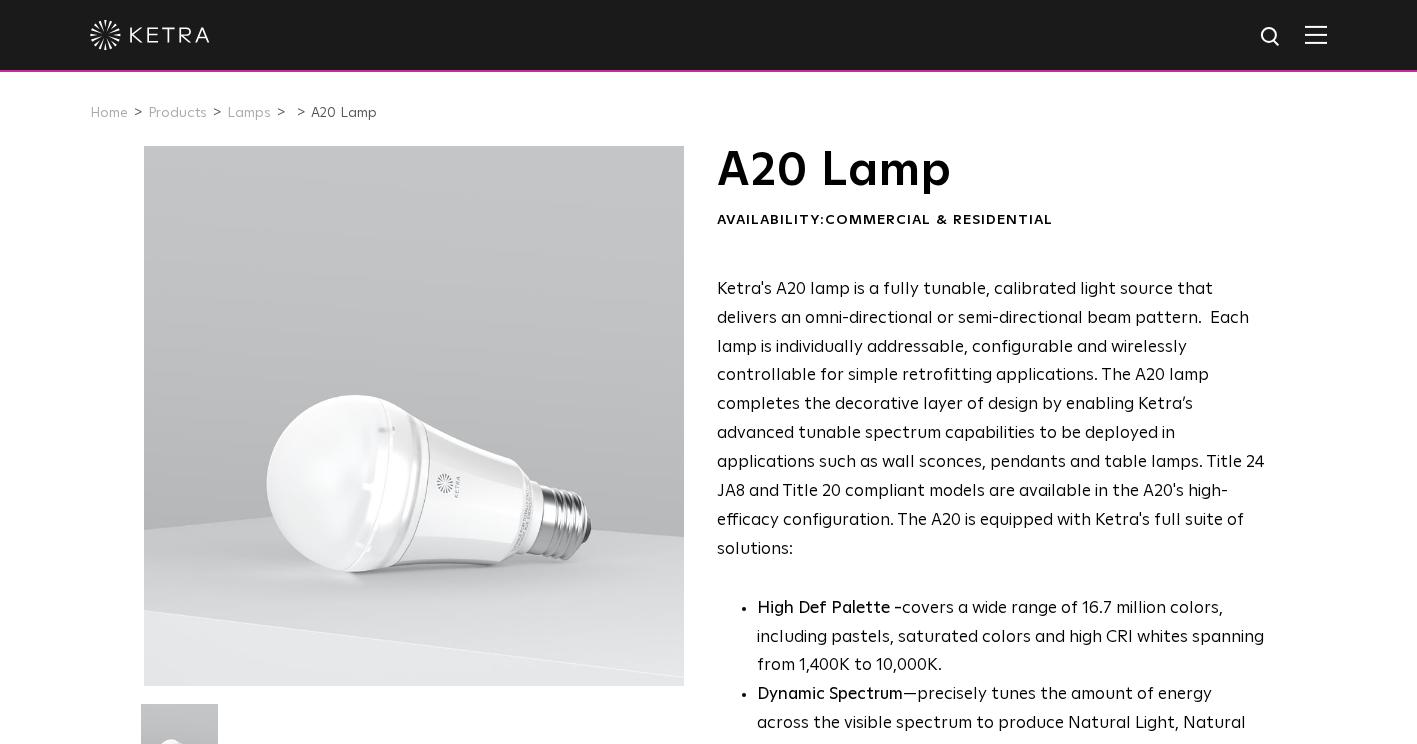 click on "A20 Lamp
Availability:  Commercial & Residential
Ketra's A20 lamp is a fully tunable, calibrated light source that delivers an omni-directional or semi-directional beam pattern.  Each lamp is individually addressable, configurable and wirelessly controllable for simple retrofitting applications. The A20 lamp completes the decorative layer of design by enabling Ketra’s advanced tunable spectrum capabilities to be deployed in applications such as wall sconces, pendants and table lamps. Title 24 JA8 and Title 20 compliant models are available in the A20's high-efficacy configuration. The A20 is equipped with Ketra's full suite of solutions:
High Def Palette -
Dynamic Spectrum
TruBeam
Color Lock" at bounding box center (708, 678) 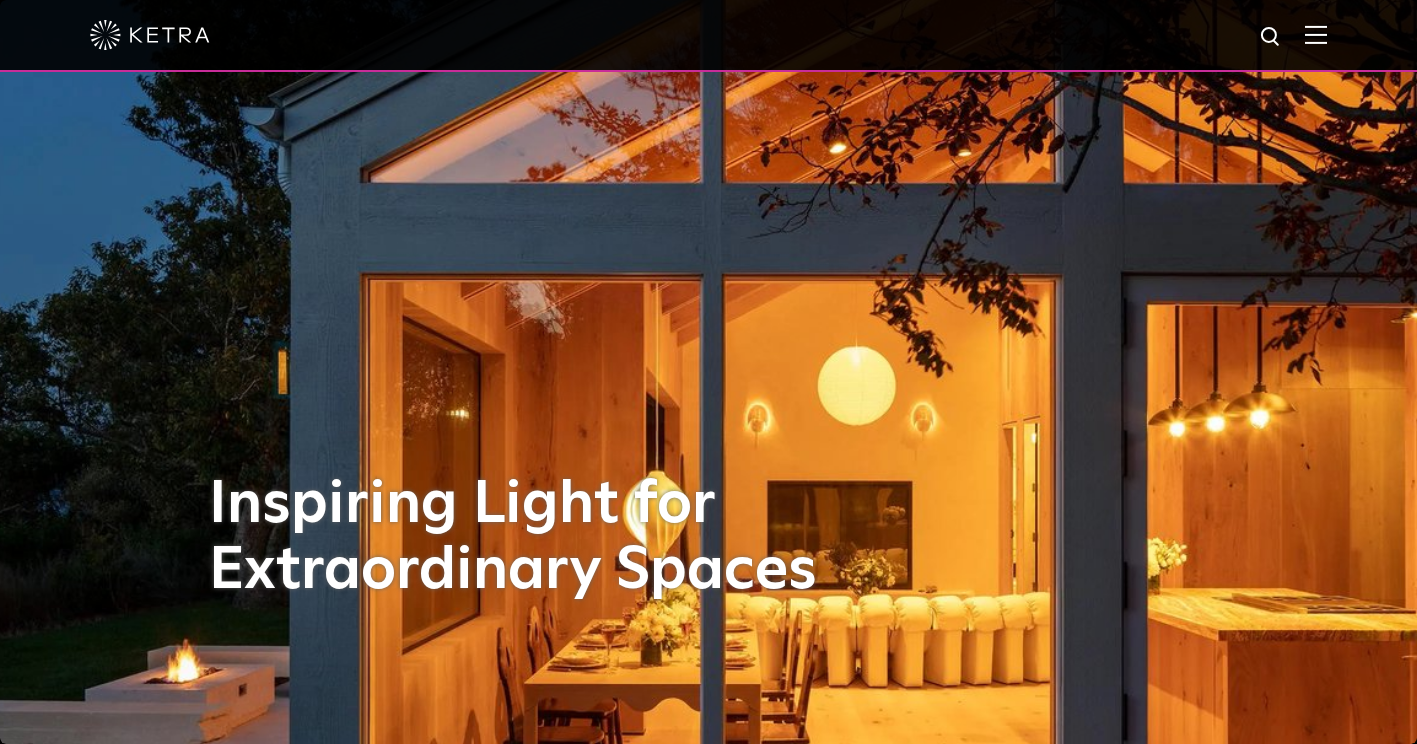 scroll, scrollTop: 0, scrollLeft: 0, axis: both 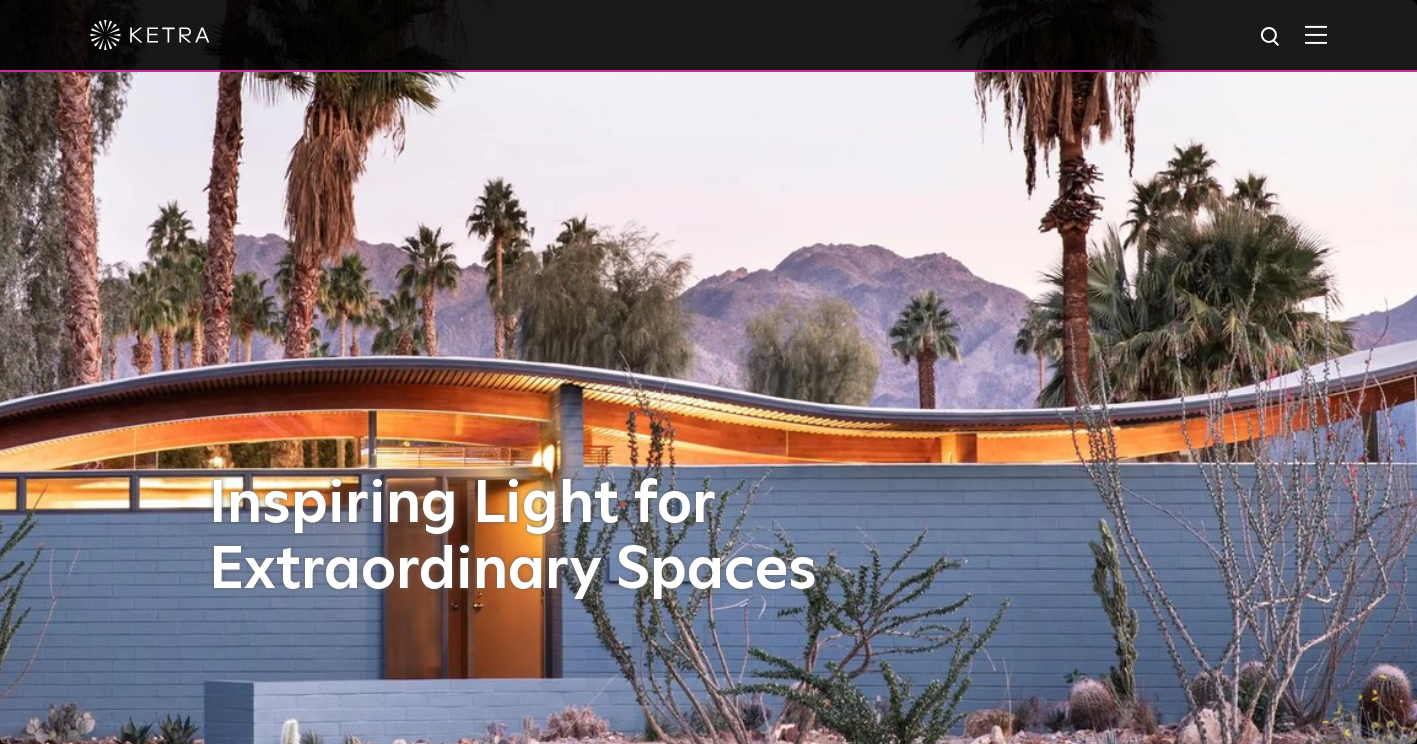 click at bounding box center [1316, 34] 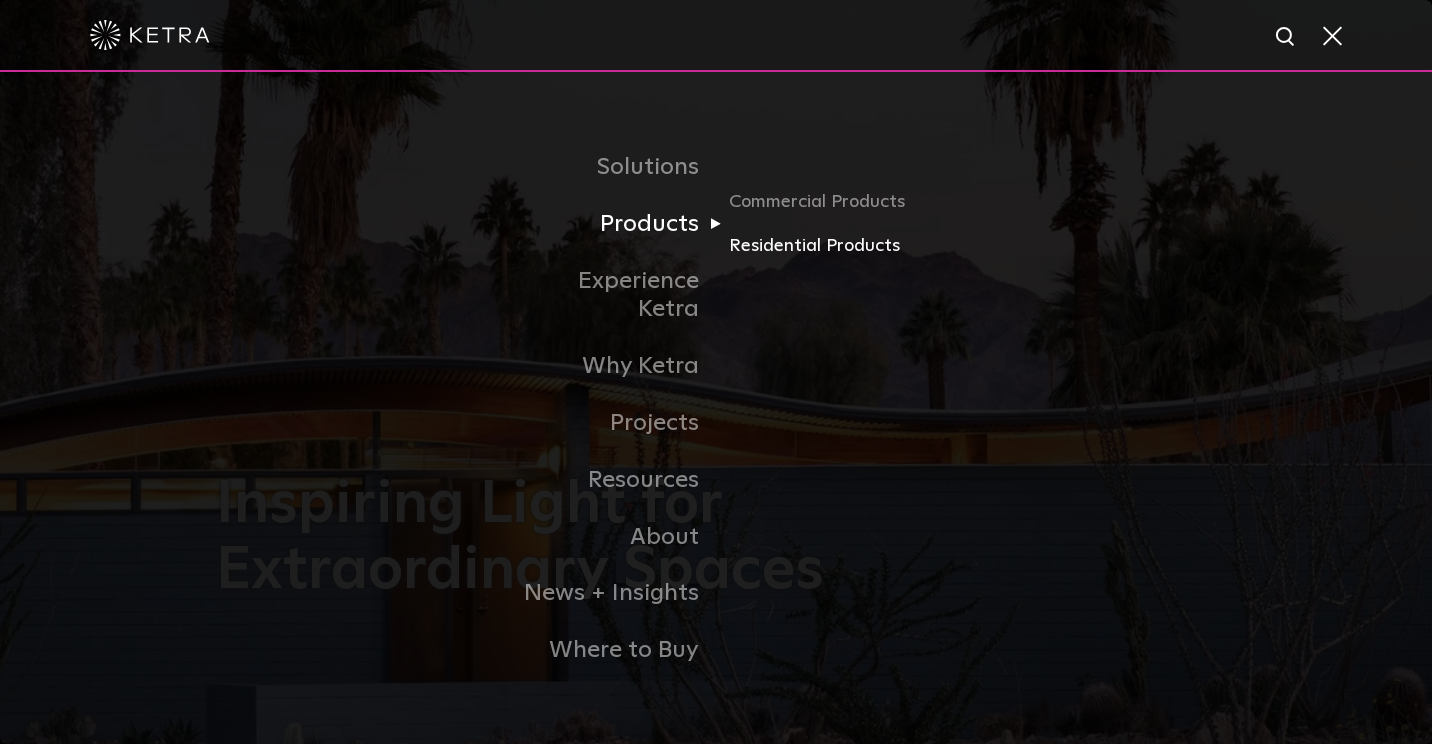 click on "Residential Products" at bounding box center (825, 246) 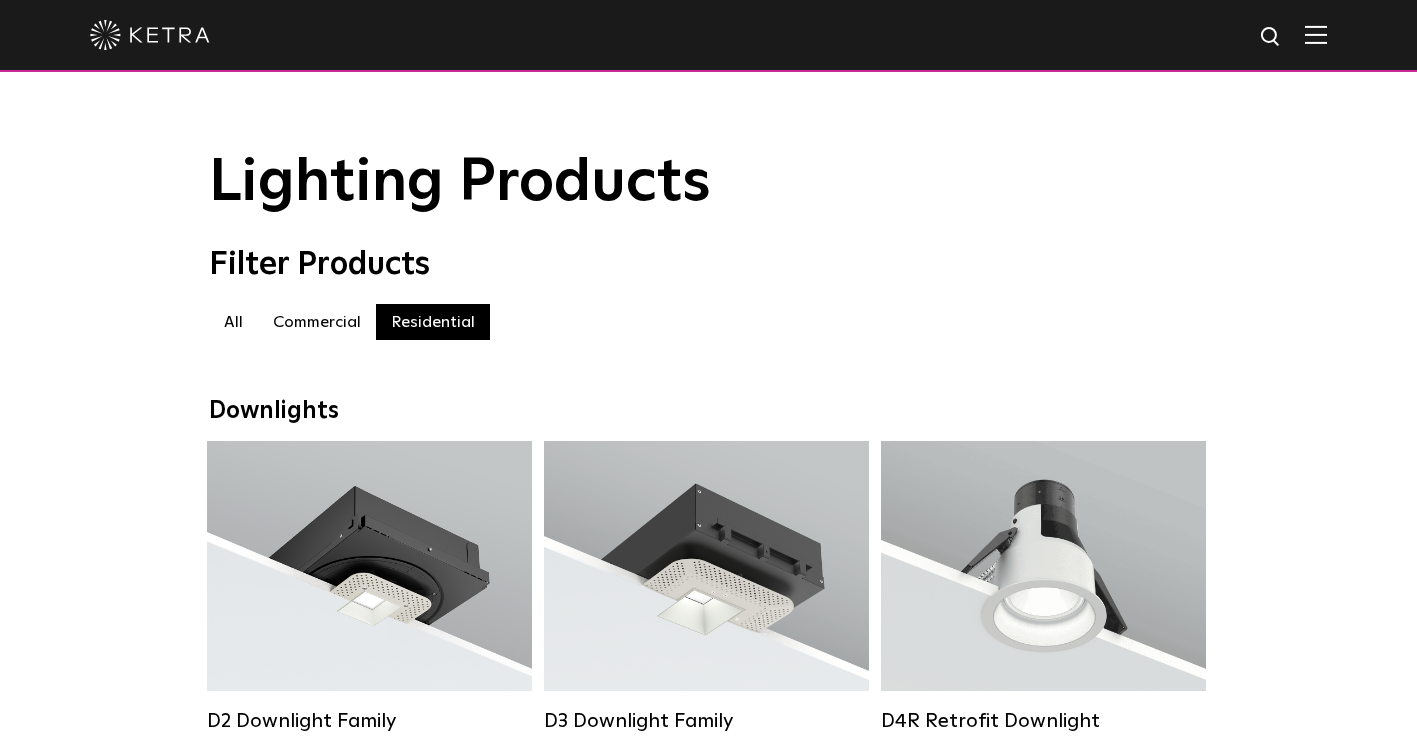 scroll, scrollTop: 0, scrollLeft: 0, axis: both 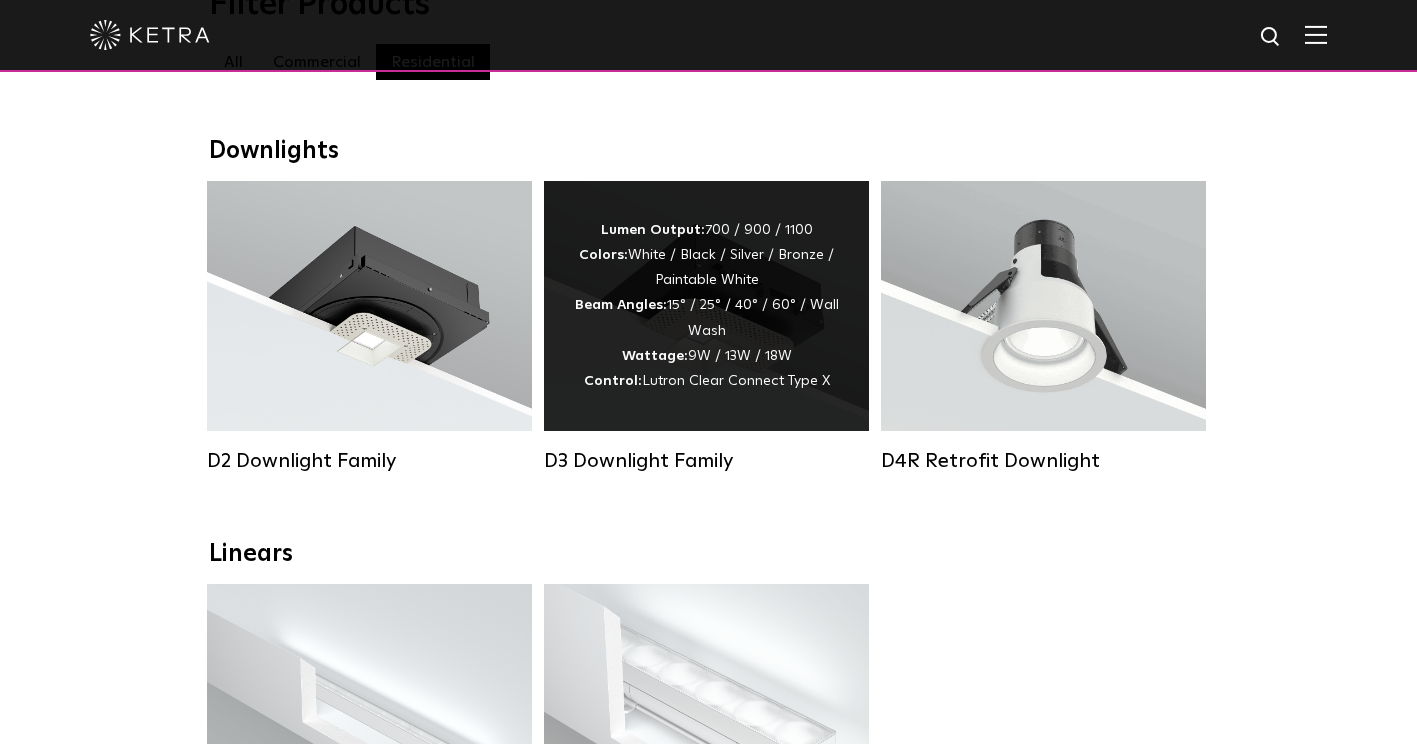 click on "Lumen Output:  700 / 900 / 1100 Colors:  White / Black / Silver / Bronze / Paintable White Beam Angles:  15° / 25° / 40° / 60° / Wall Wash Wattage:  9W / 13W / 18W Control:  Lutron Clear Connect Type X" at bounding box center [706, 306] 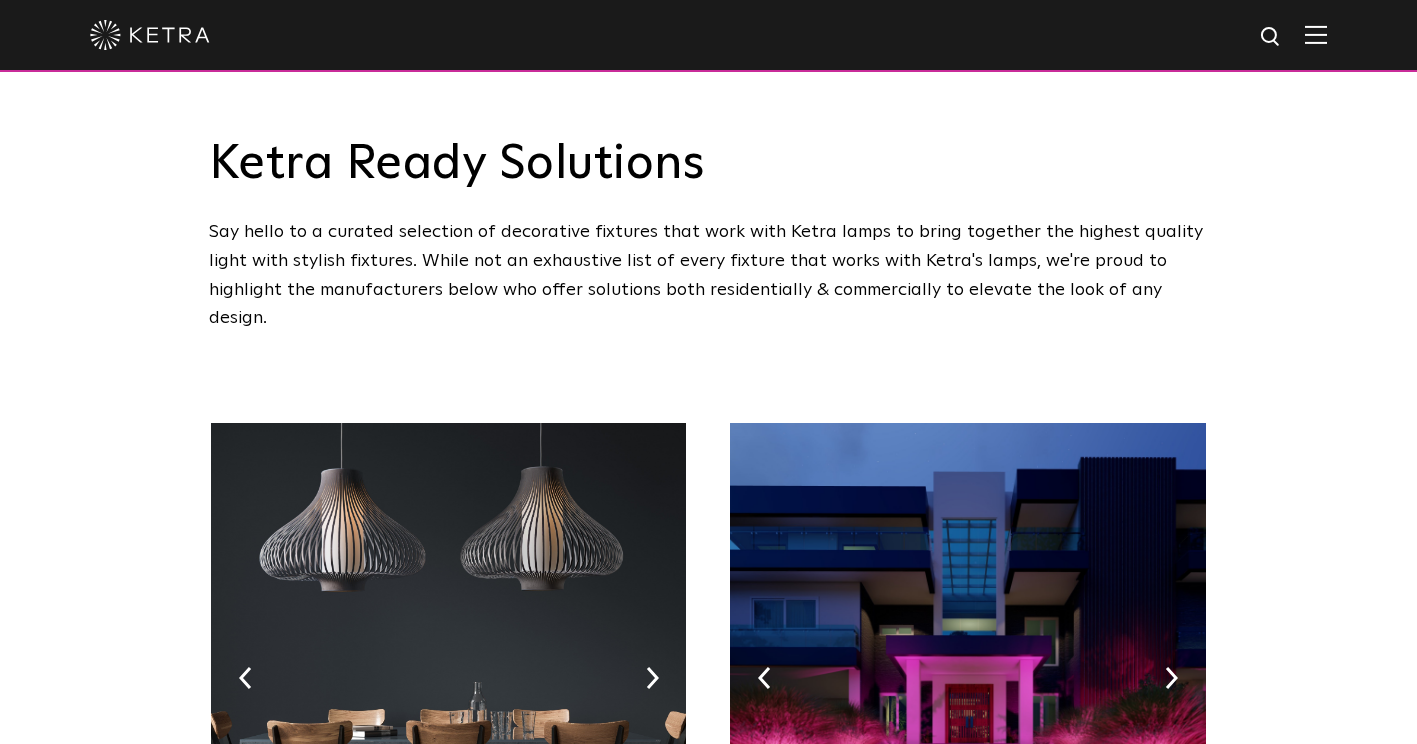 scroll, scrollTop: 0, scrollLeft: 0, axis: both 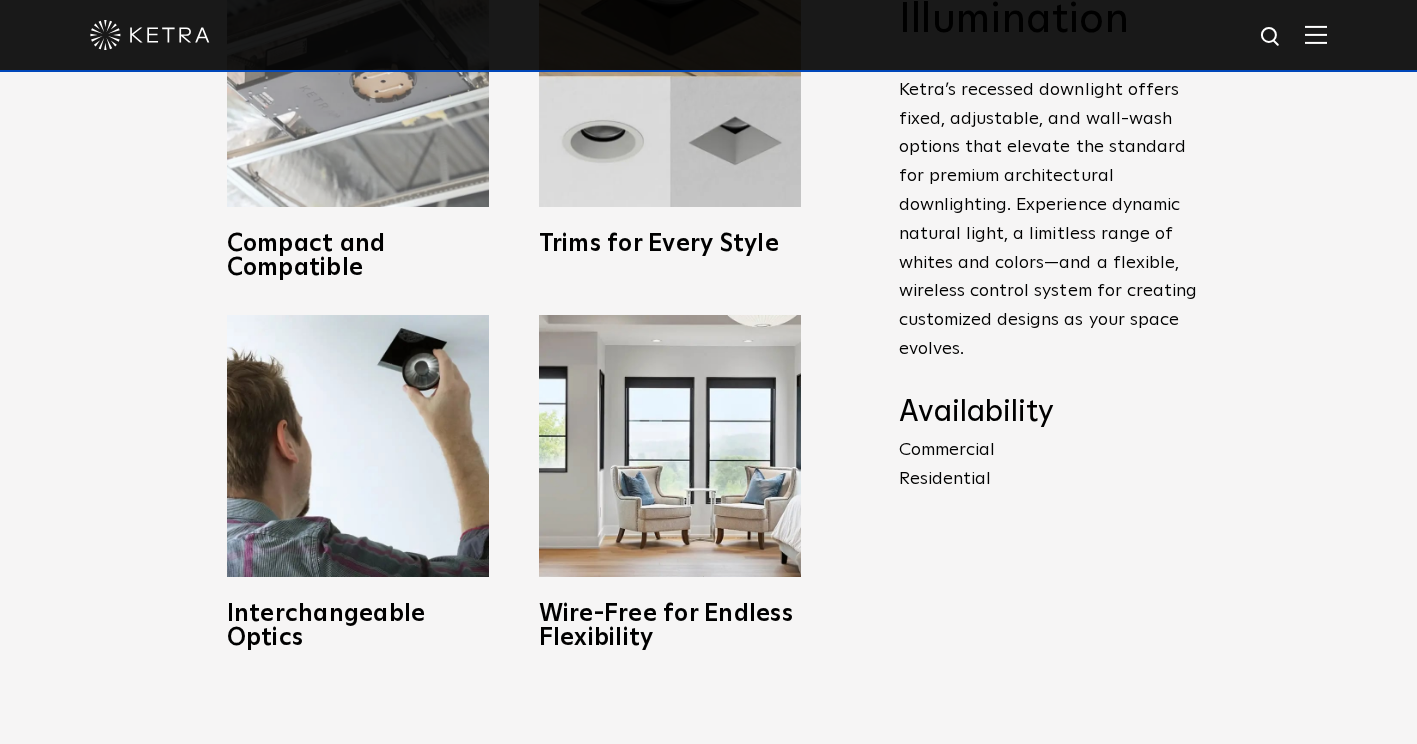 click at bounding box center (358, 76) 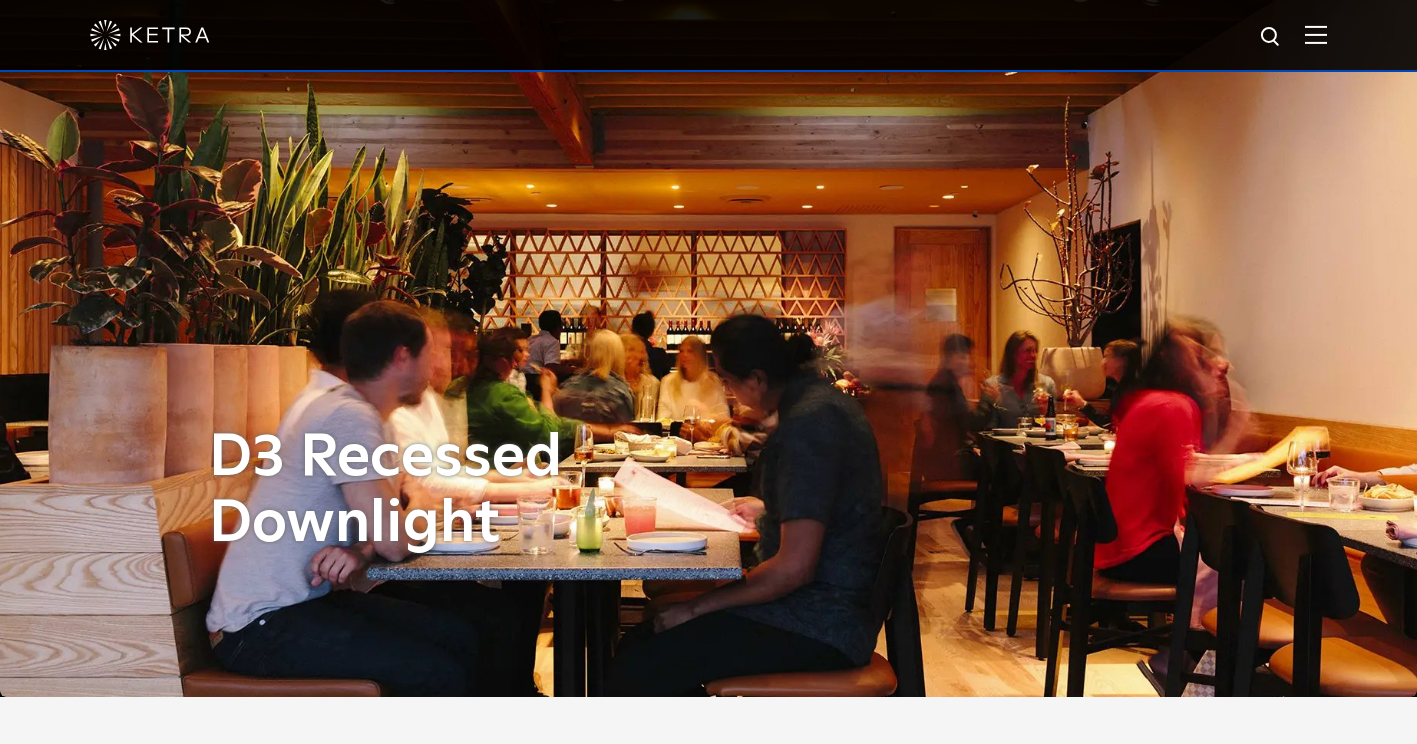 scroll, scrollTop: 0, scrollLeft: 0, axis: both 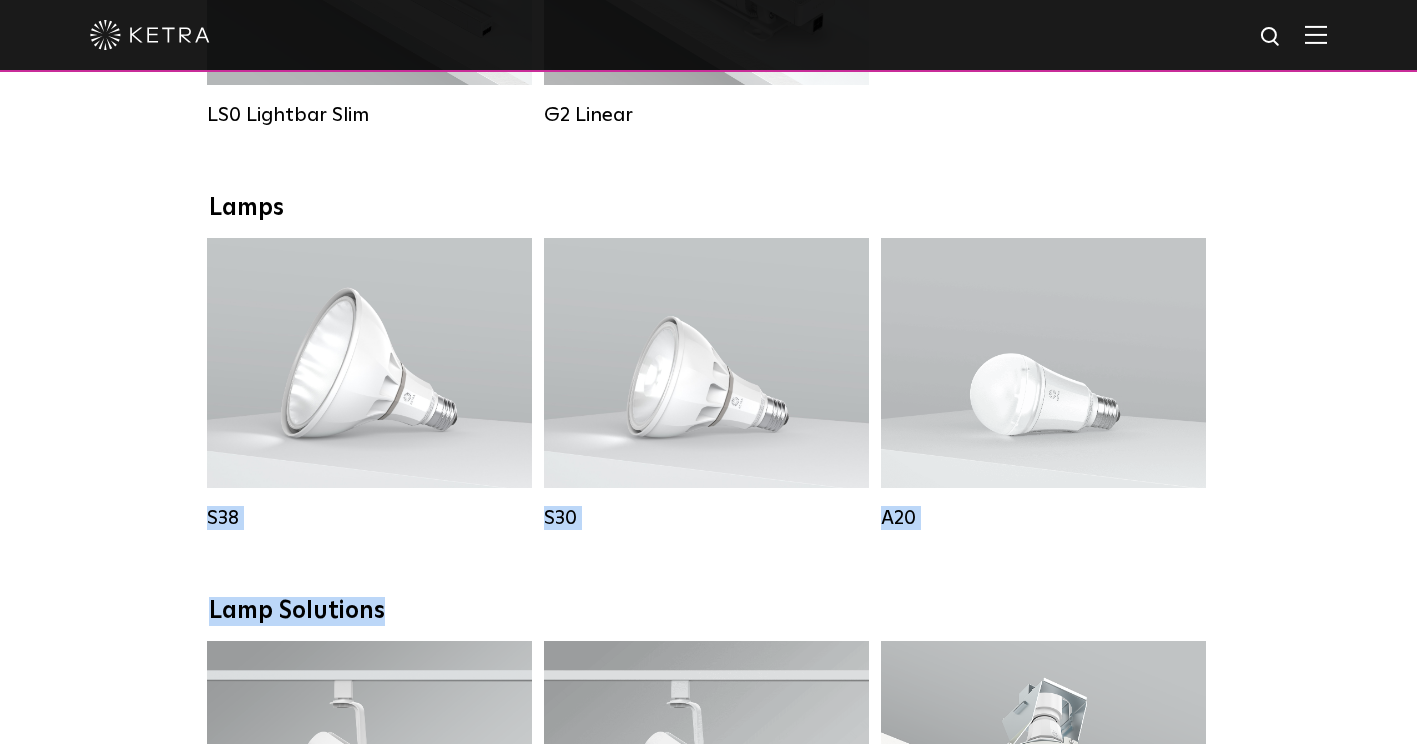 drag, startPoint x: 1331, startPoint y: 603, endPoint x: 1355, endPoint y: 354, distance: 250.15395 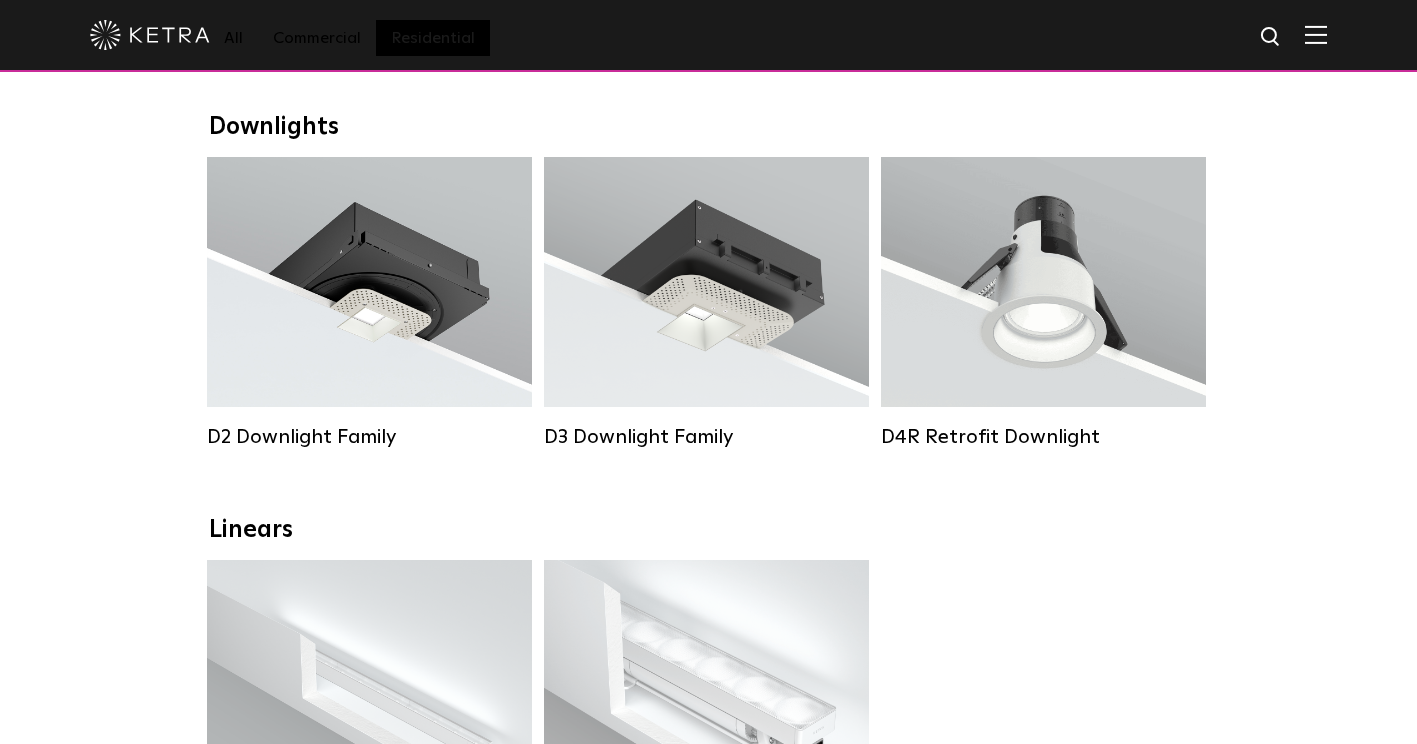scroll, scrollTop: 285, scrollLeft: 0, axis: vertical 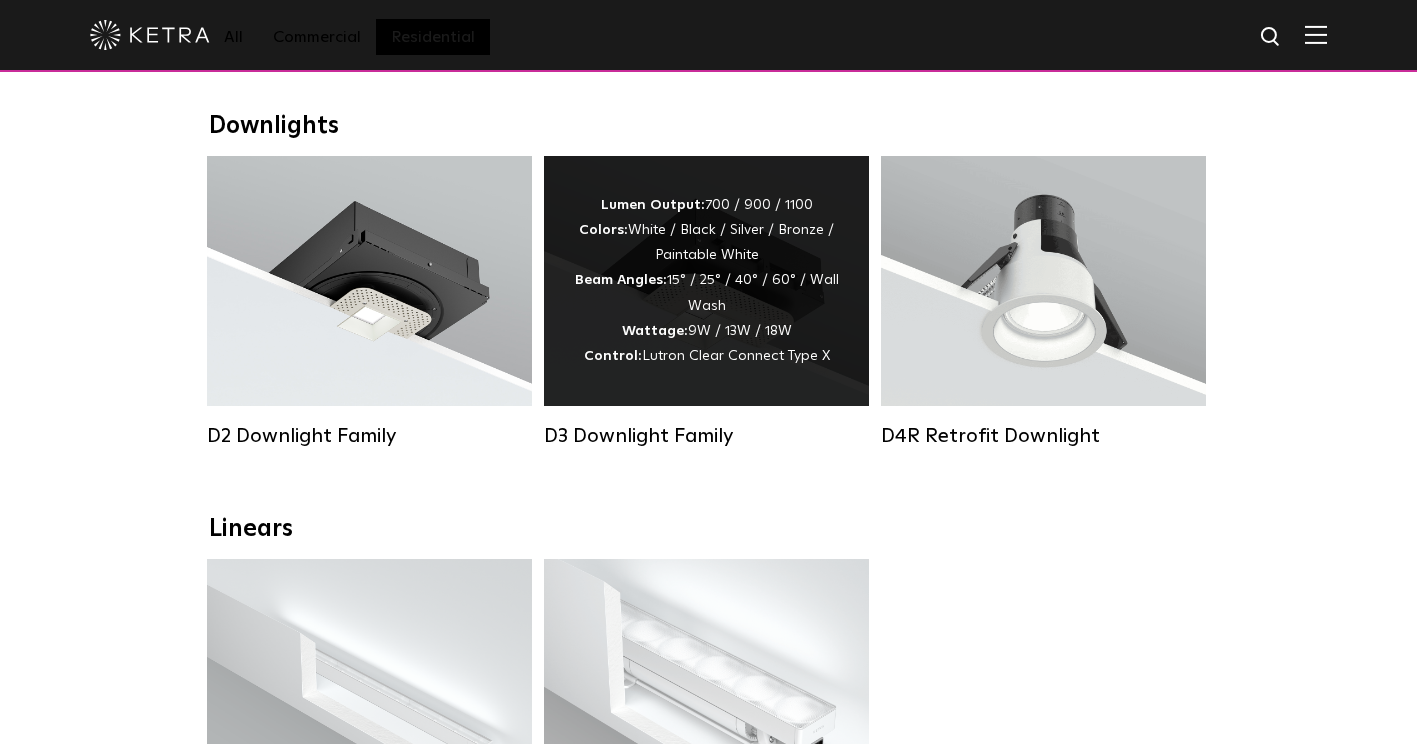 click on "Lumen Output:  700 / 900 / 1100 Colors:  White / Black / Silver / Bronze / Paintable White Beam Angles:  15° / 25° / 40° / 60° / Wall Wash Wattage:  9W / 13W / 18W Control:  Lutron Clear Connect Type X" at bounding box center [706, 281] 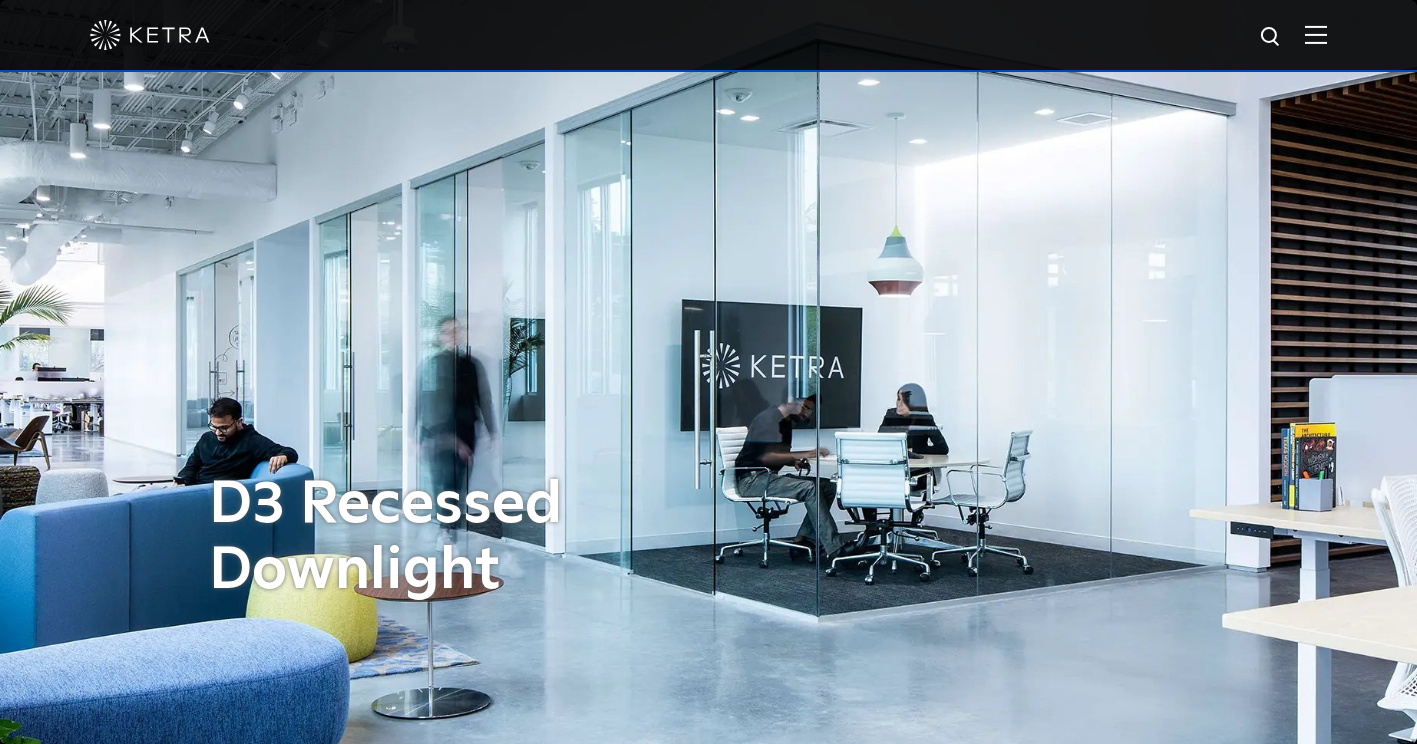 scroll, scrollTop: 0, scrollLeft: 0, axis: both 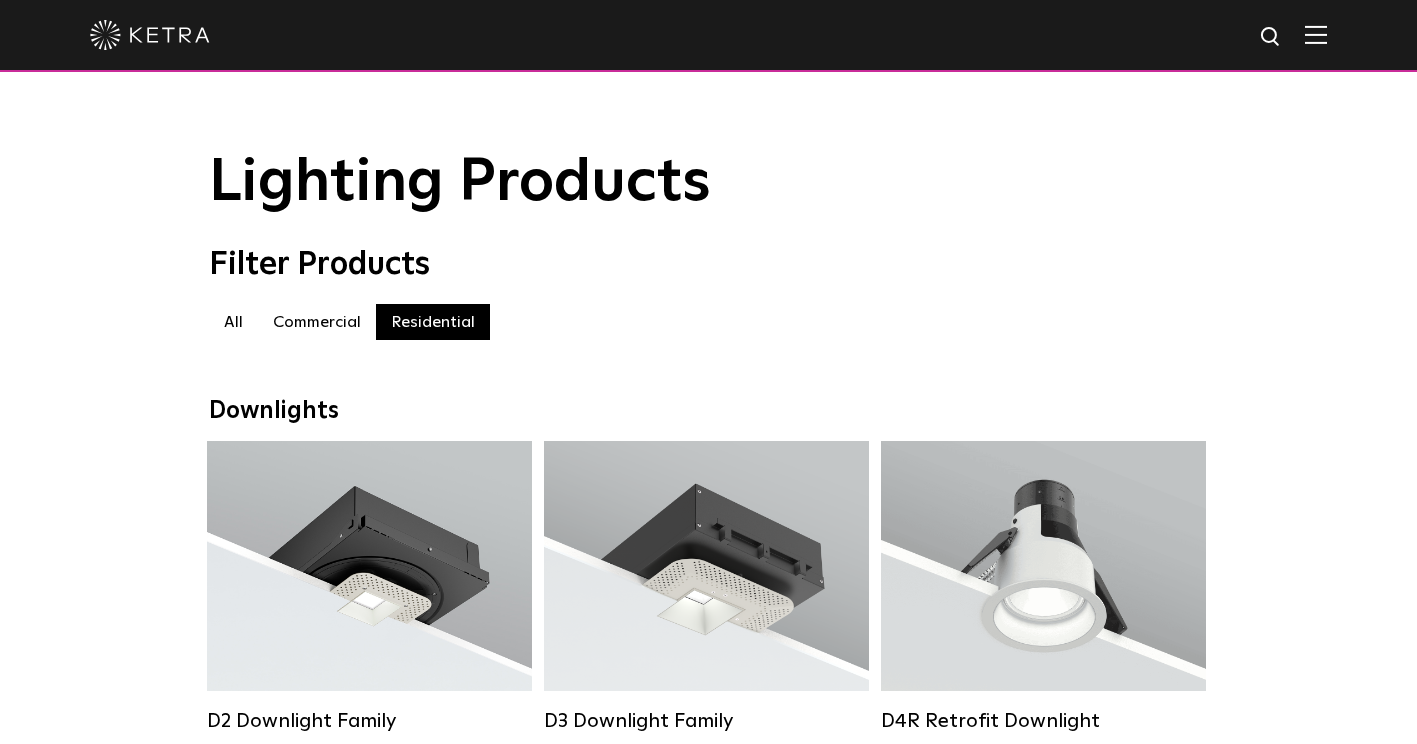 click at bounding box center (150, 35) 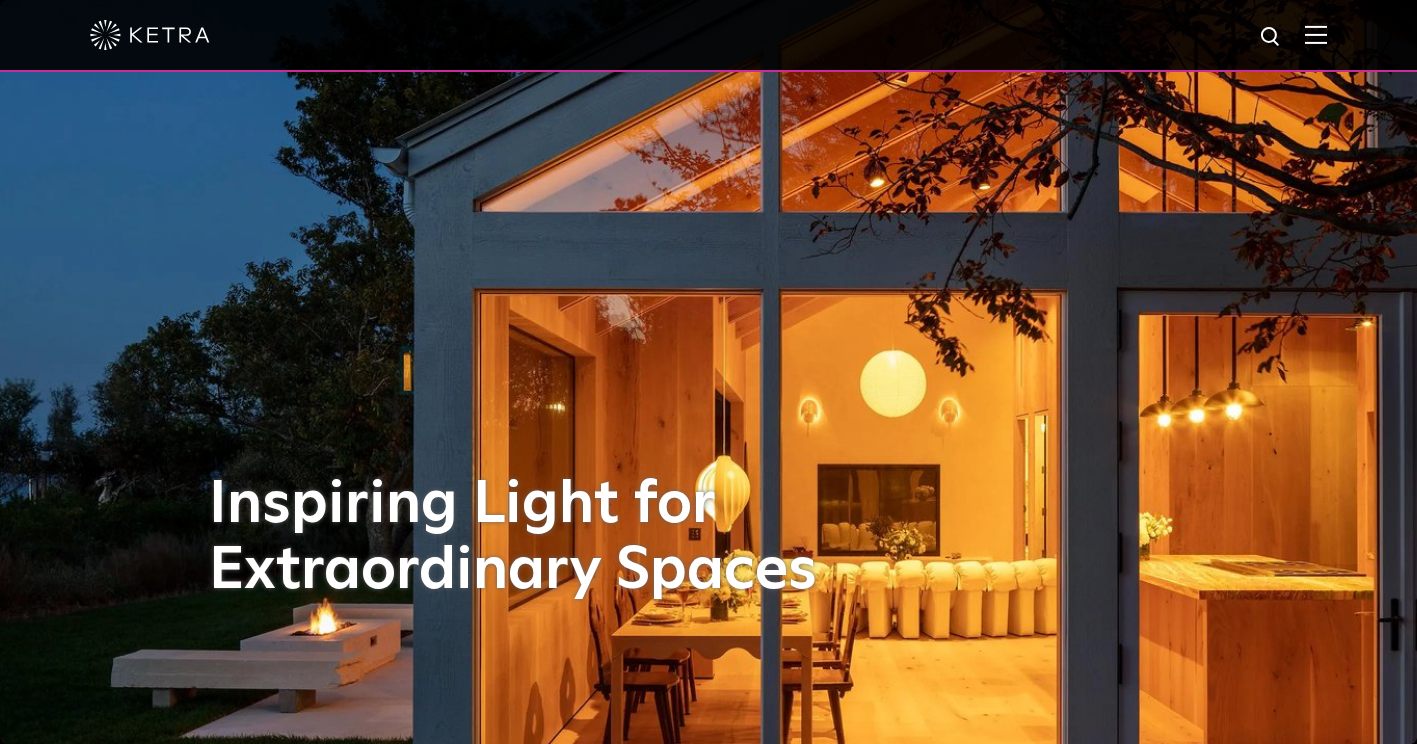 scroll, scrollTop: 0, scrollLeft: 0, axis: both 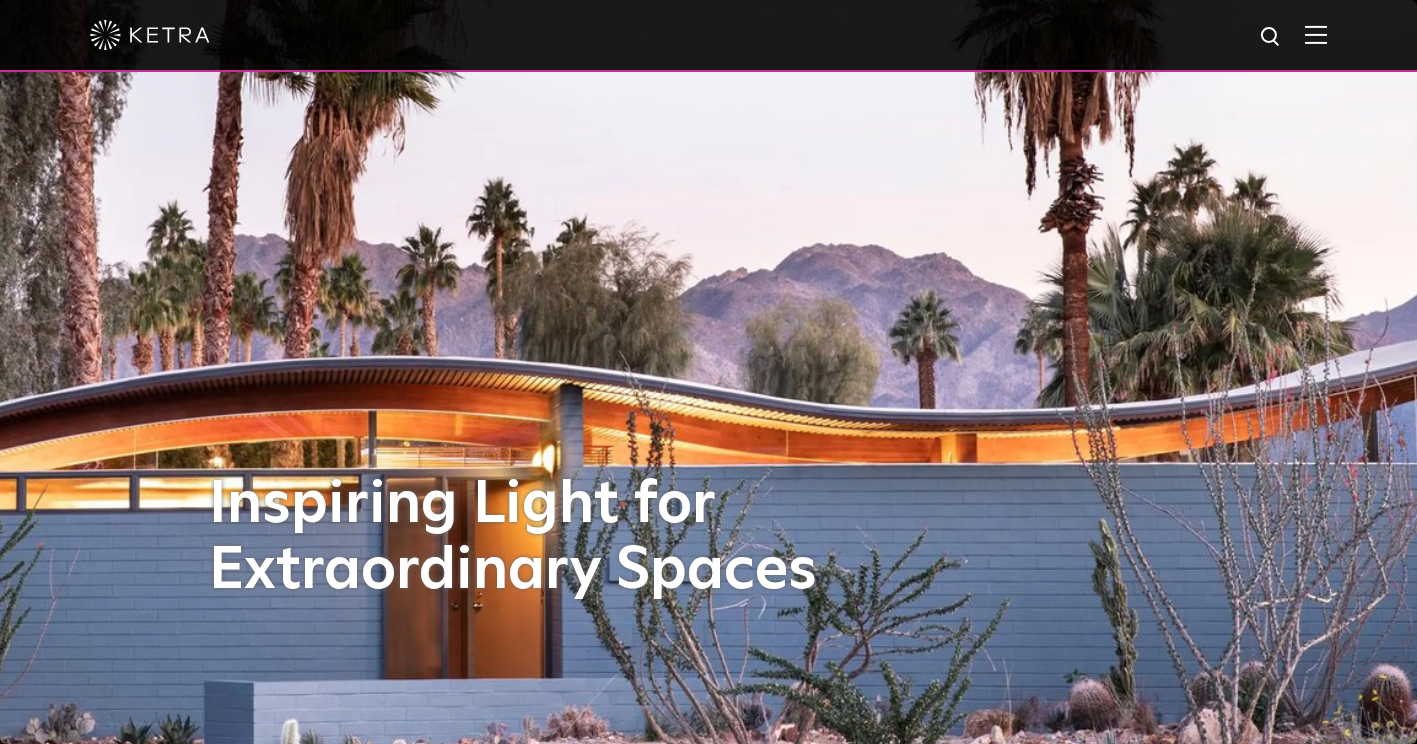 click at bounding box center (1316, 34) 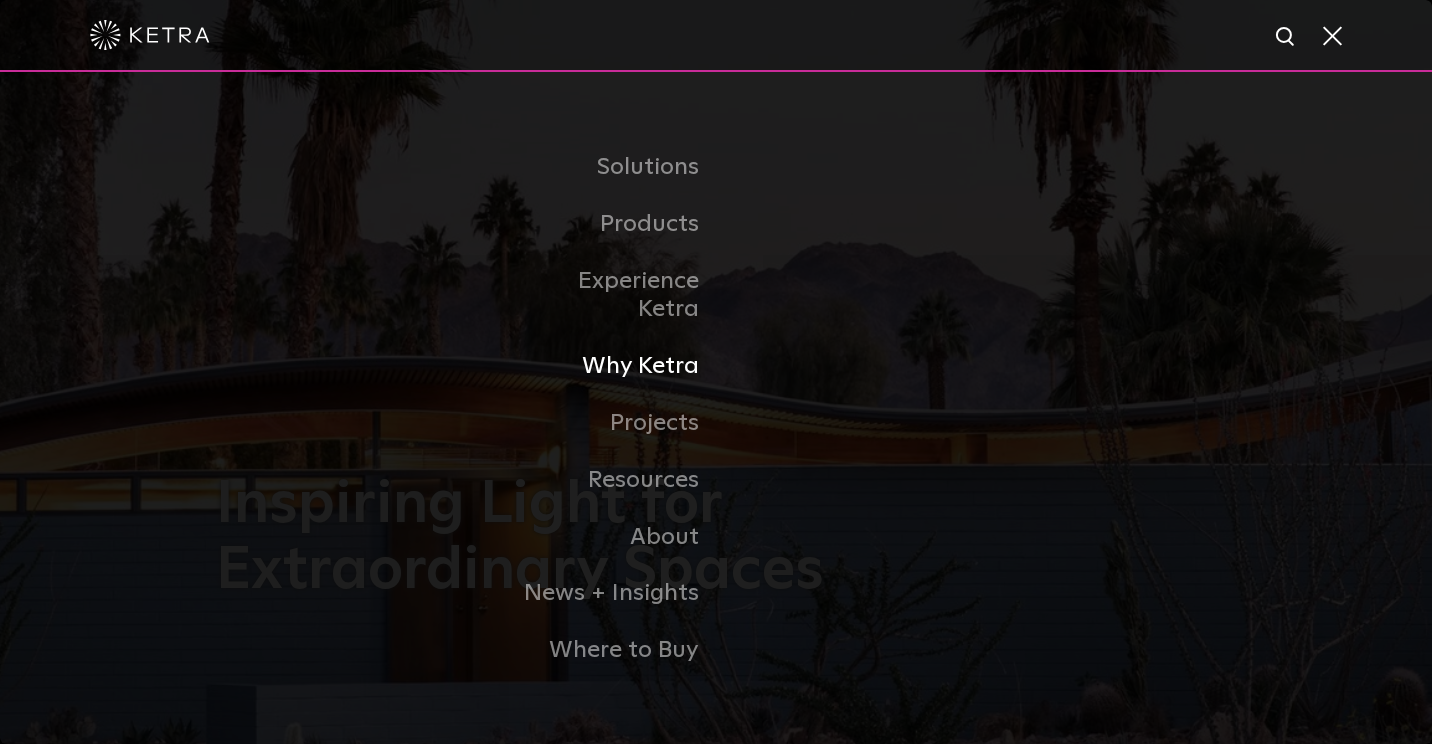 click on "Why Ketra" at bounding box center [613, 366] 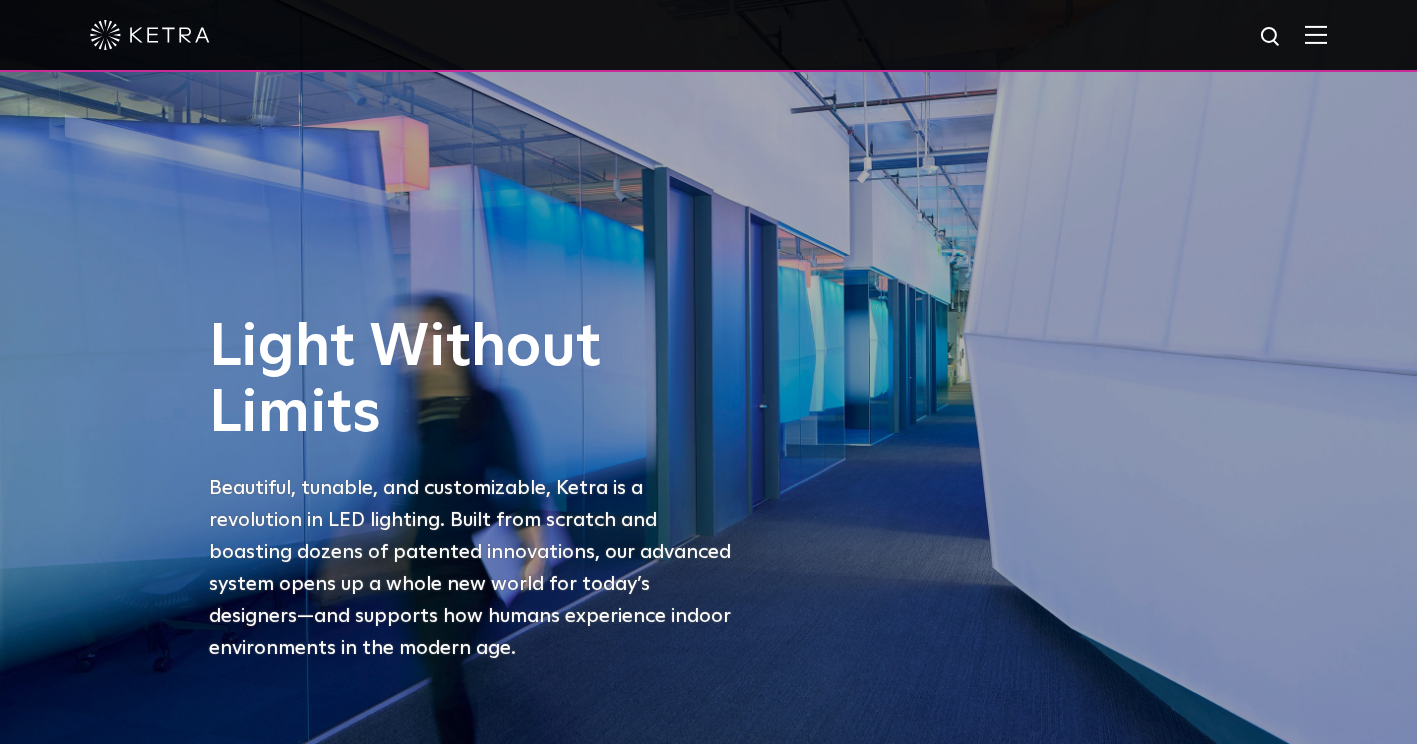 scroll, scrollTop: 0, scrollLeft: 0, axis: both 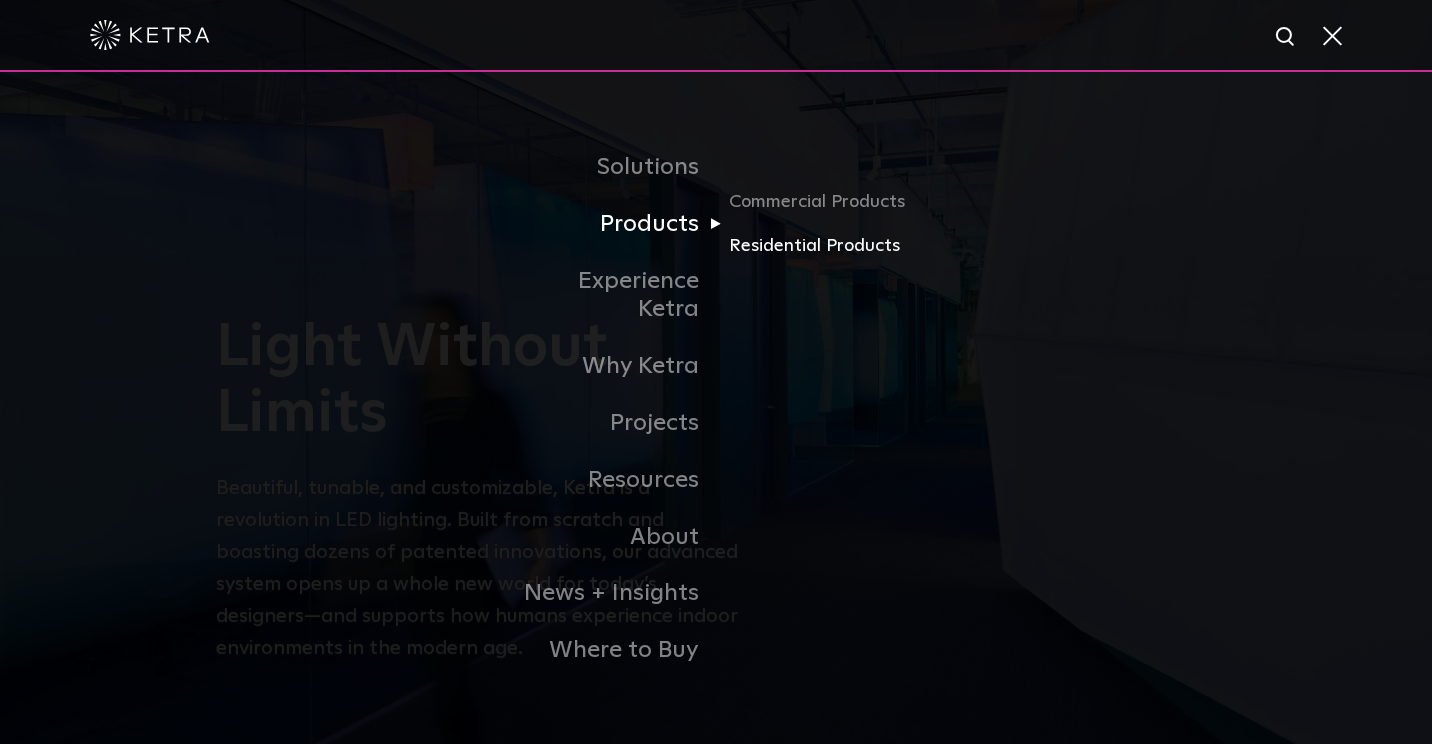 click on "Residential Products" at bounding box center (825, 246) 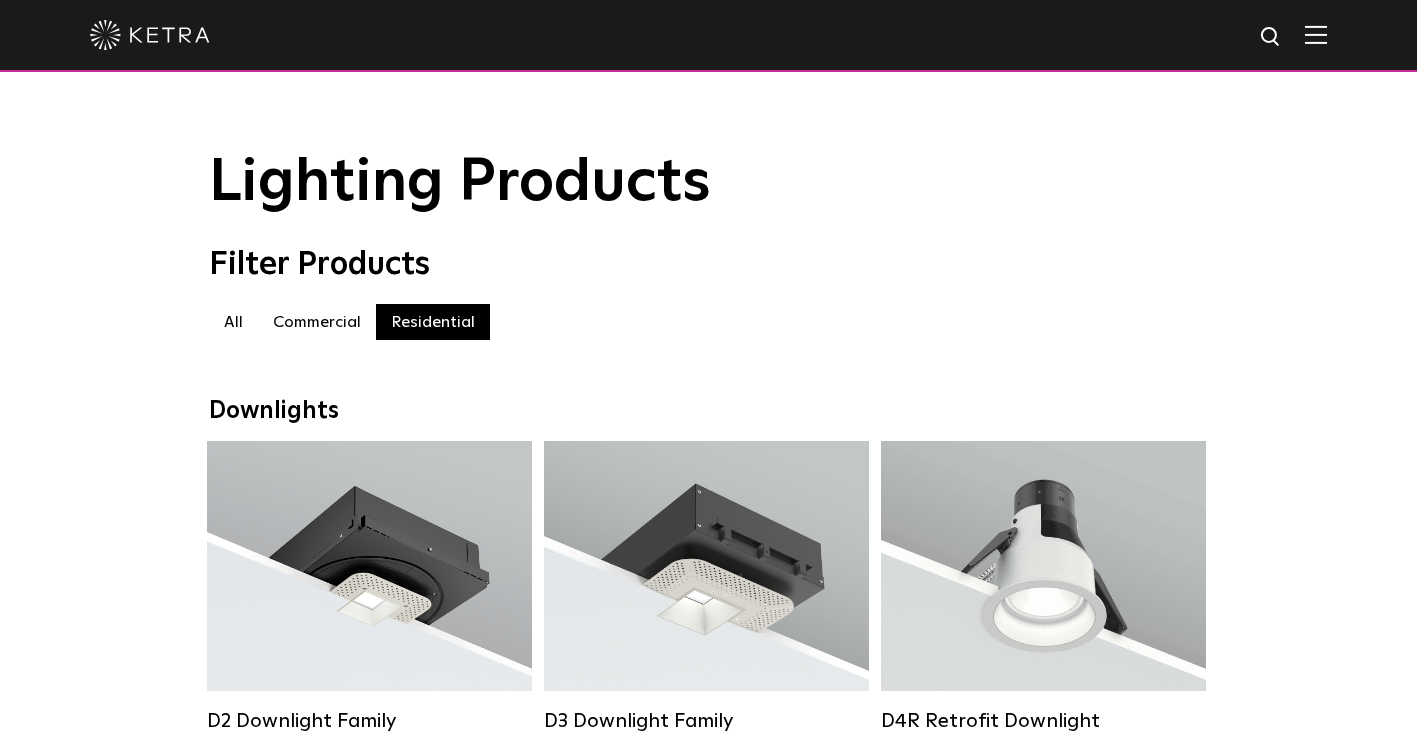 scroll, scrollTop: 0, scrollLeft: 0, axis: both 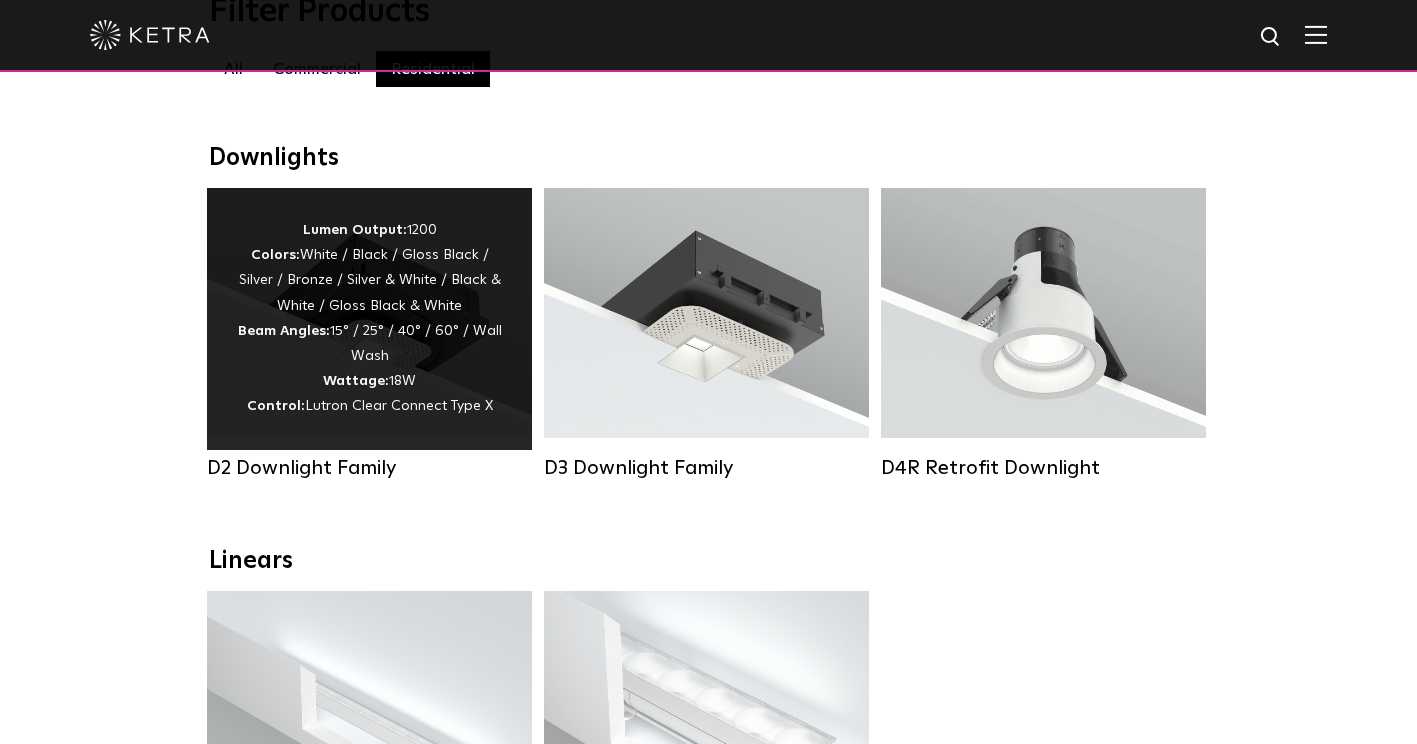click on "Lumen Output:  1200 Colors:  White / Black / Gloss Black / Silver / Bronze / Silver & White / Black & White / Gloss Black & White  Beam Angles:  15° / 25° / 40° / 60° / Wall Wash Wattage:  18W Control:  Lutron Clear Connect Type X" at bounding box center [369, 319] 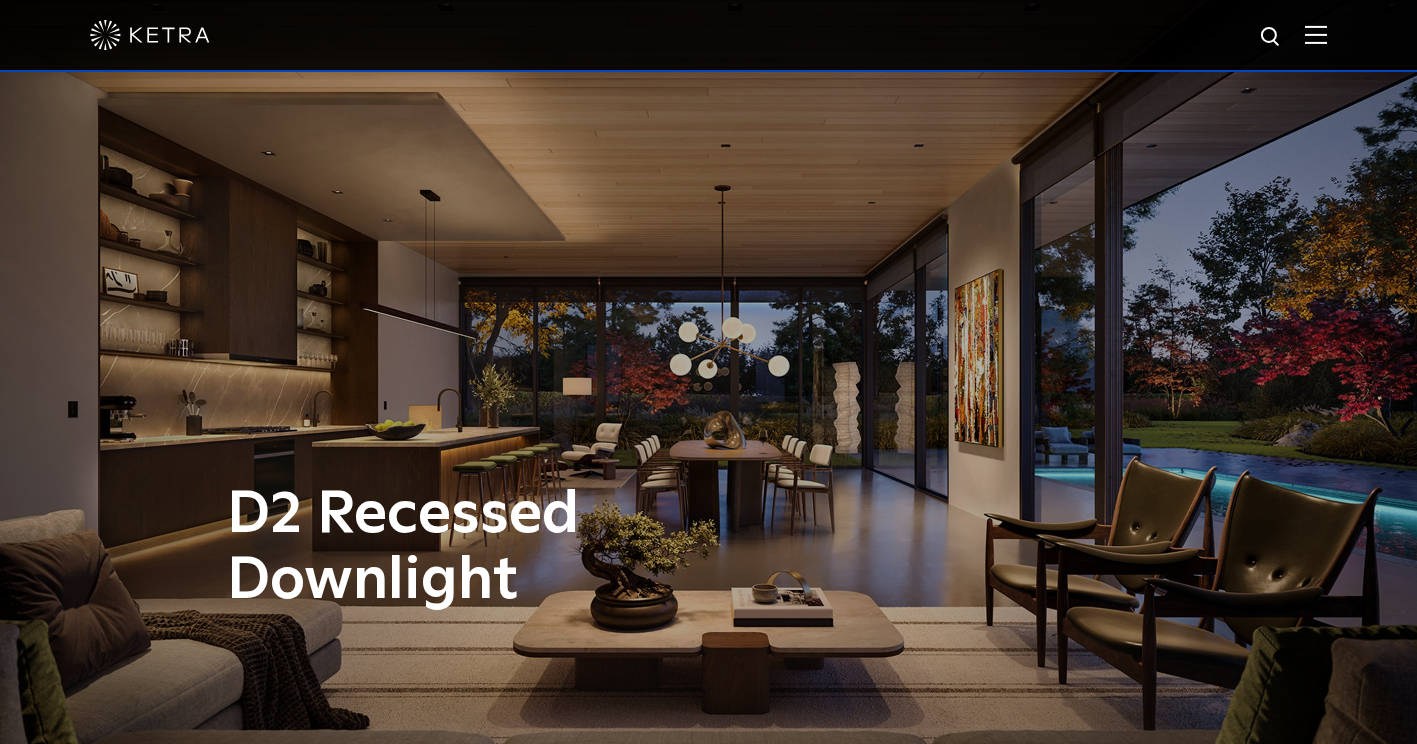 scroll, scrollTop: 0, scrollLeft: 0, axis: both 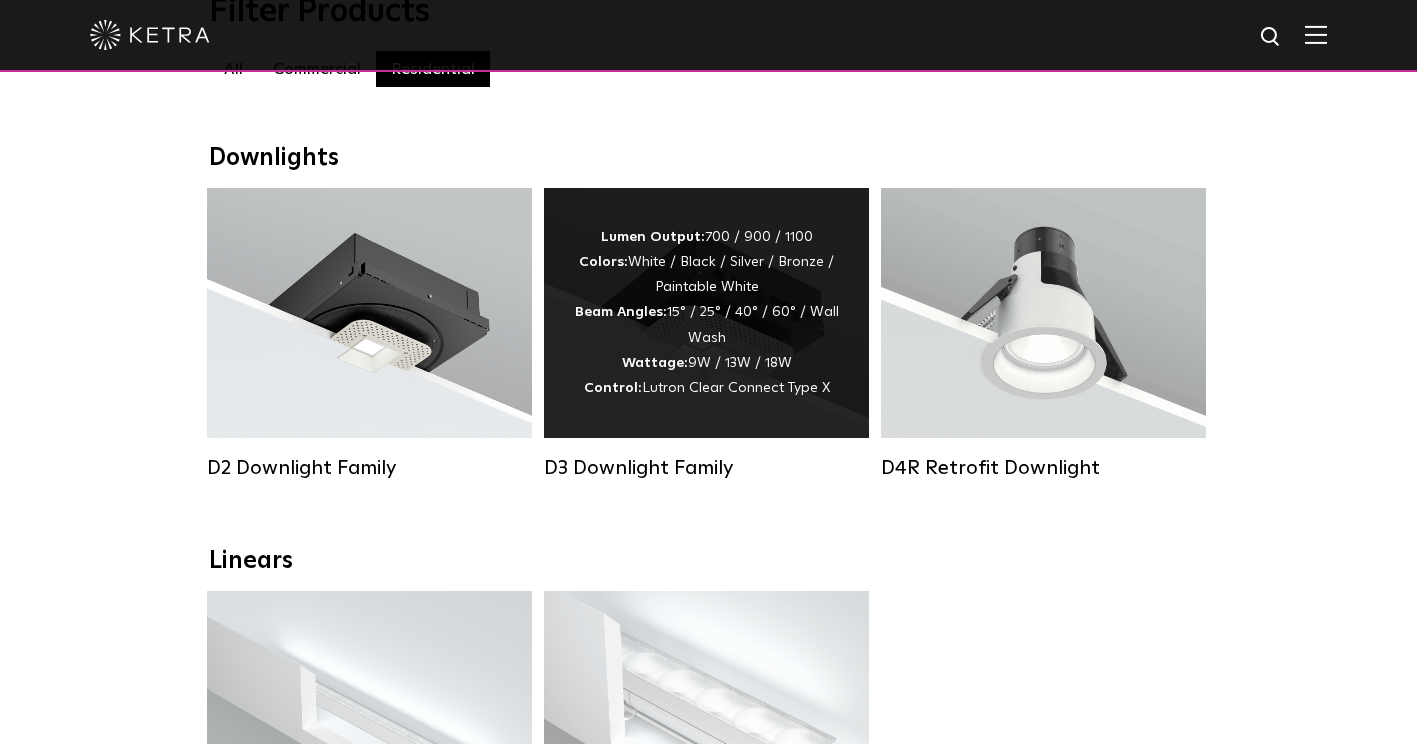 click on "Lumen Output:  700 / 900 / 1100 Colors:  White / Black / Silver / Bronze / Paintable White Beam Angles:  15° / 25° / 40° / 60° / Wall Wash Wattage:  9W / 13W / 18W Control:  Lutron Clear Connect Type X" at bounding box center (706, 313) 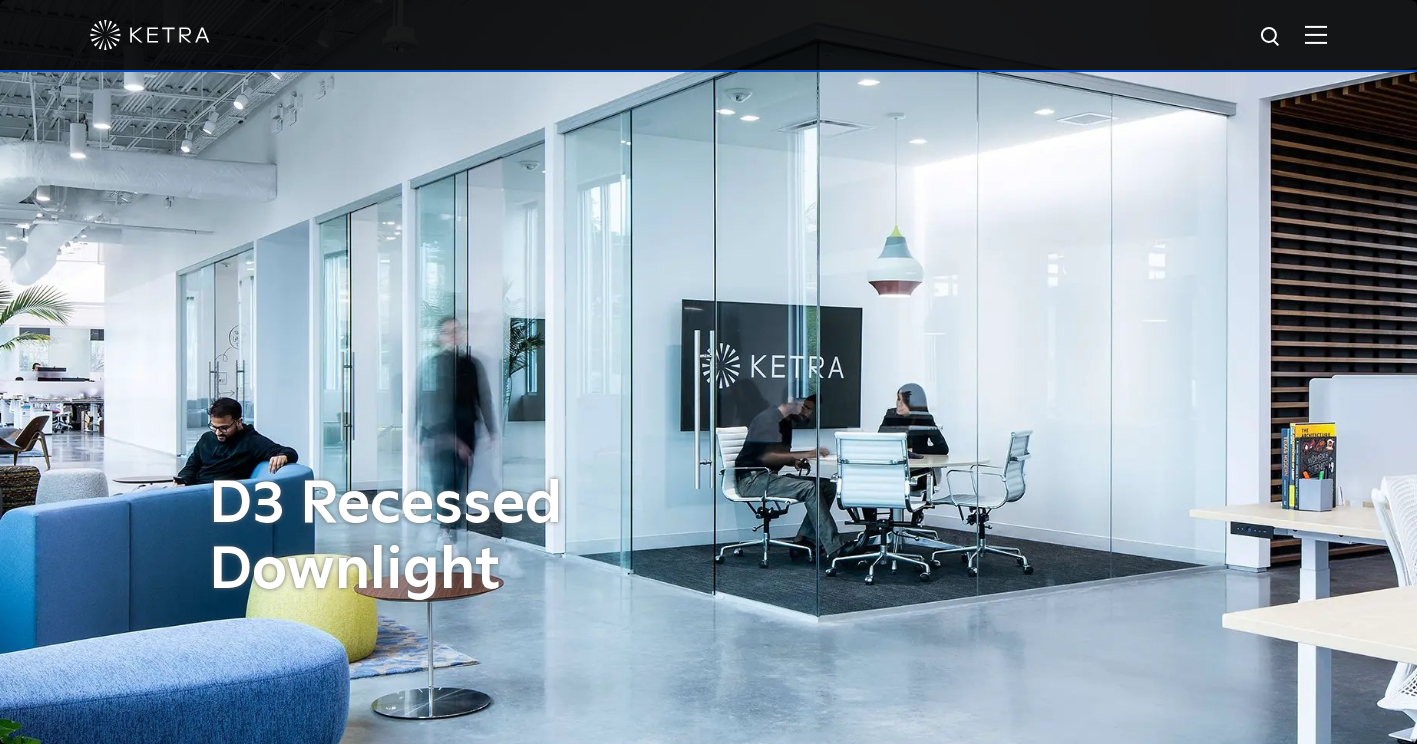 scroll, scrollTop: 558, scrollLeft: 0, axis: vertical 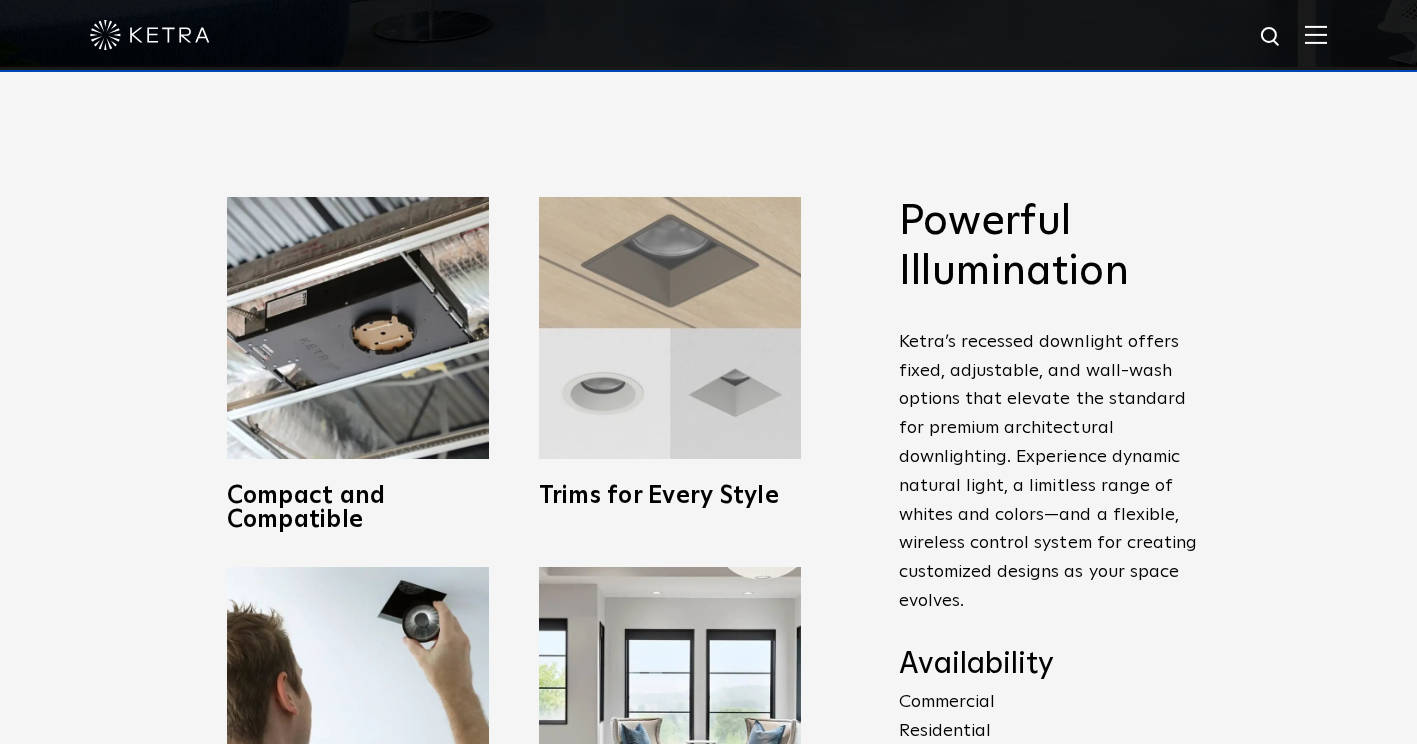 click at bounding box center (670, 328) 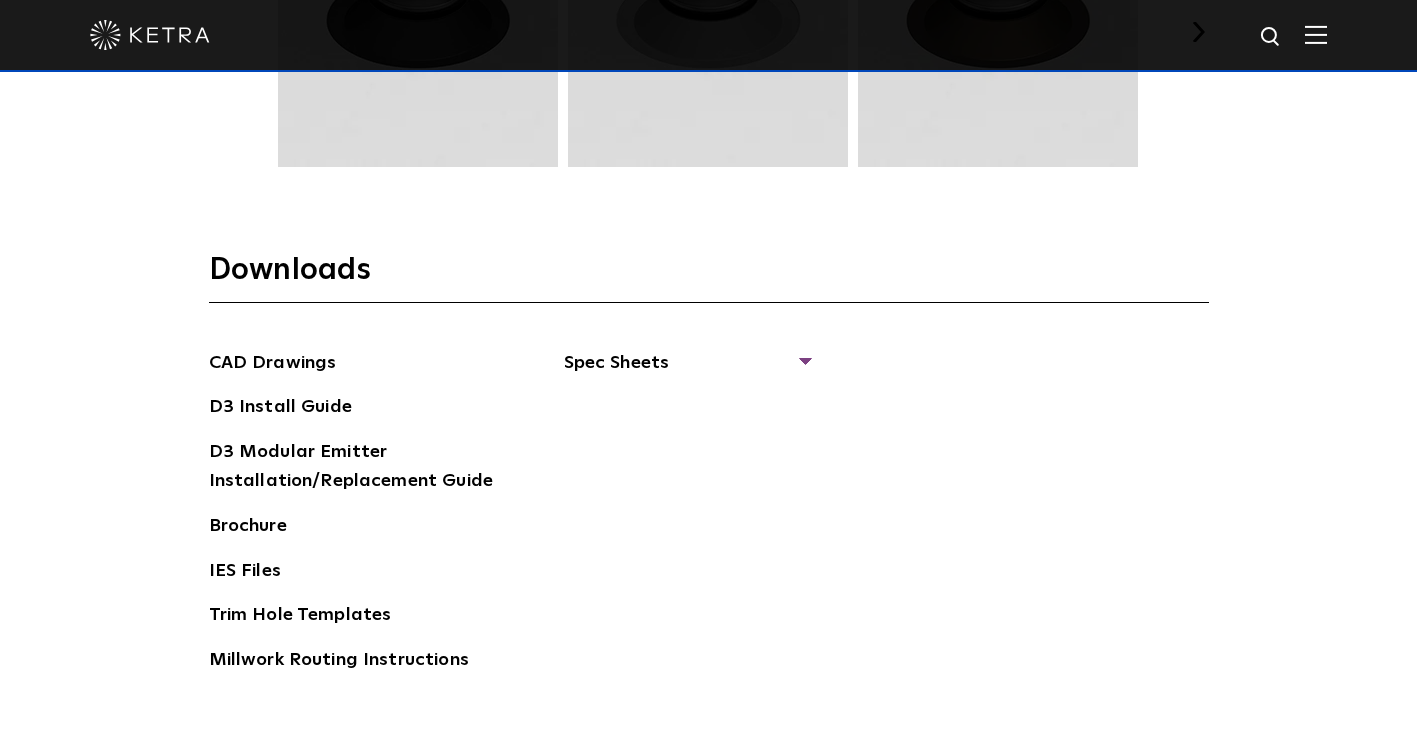 scroll, scrollTop: 2906, scrollLeft: 0, axis: vertical 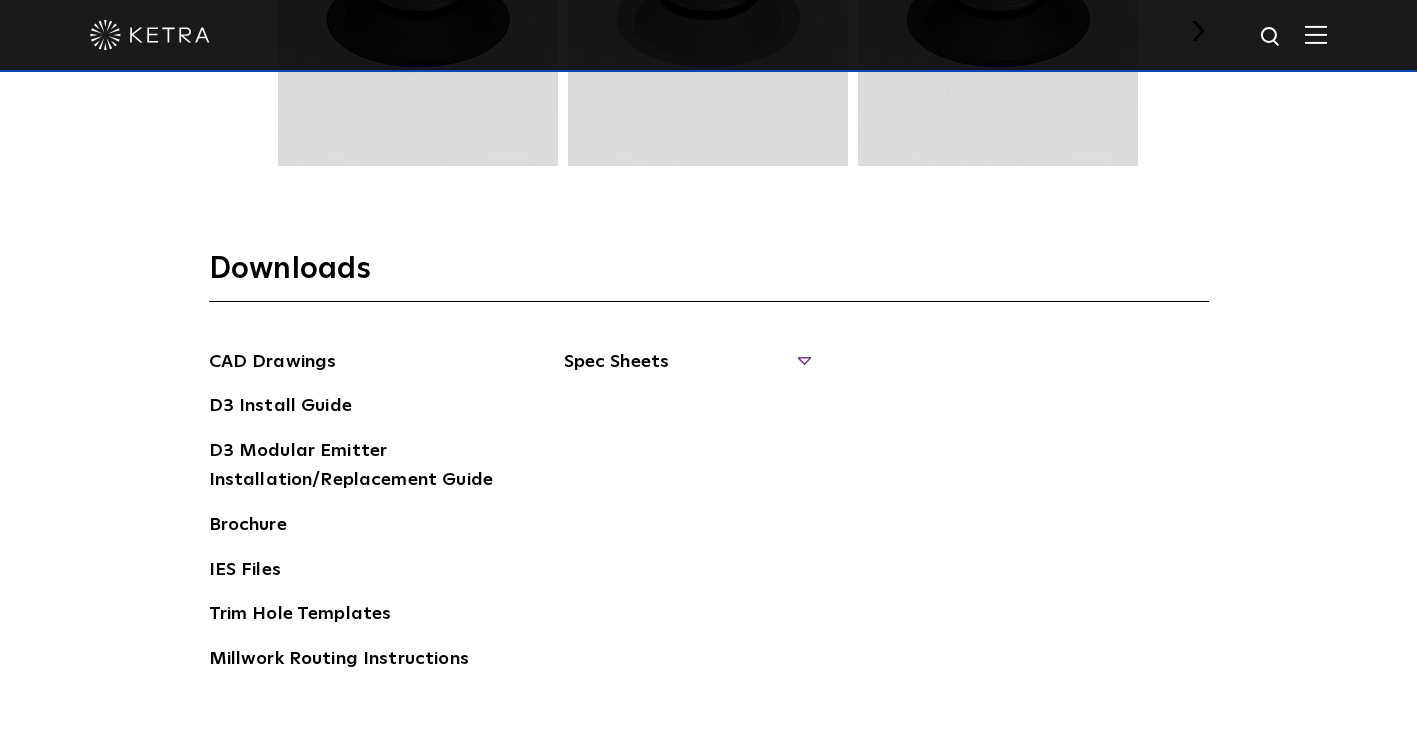 click on "Spec Sheets" at bounding box center [686, 370] 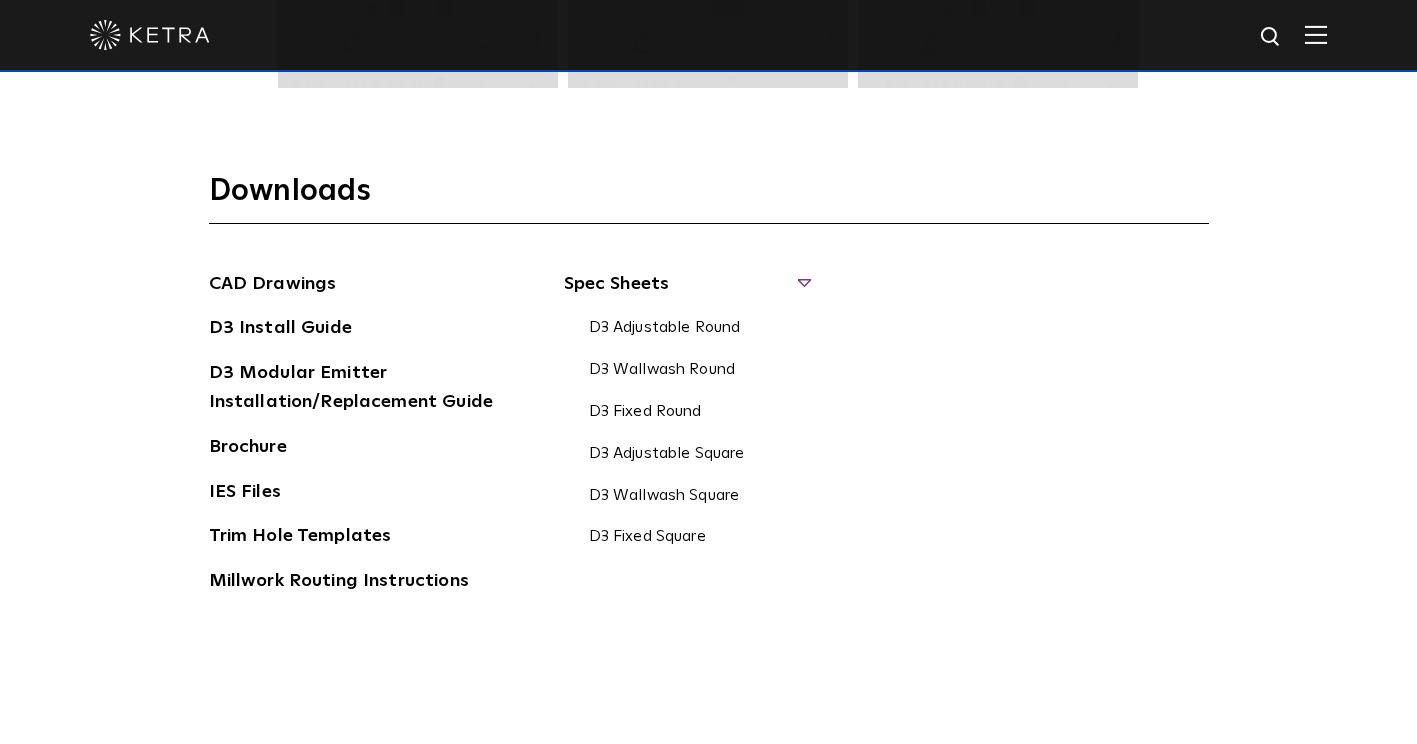 scroll, scrollTop: 2985, scrollLeft: 0, axis: vertical 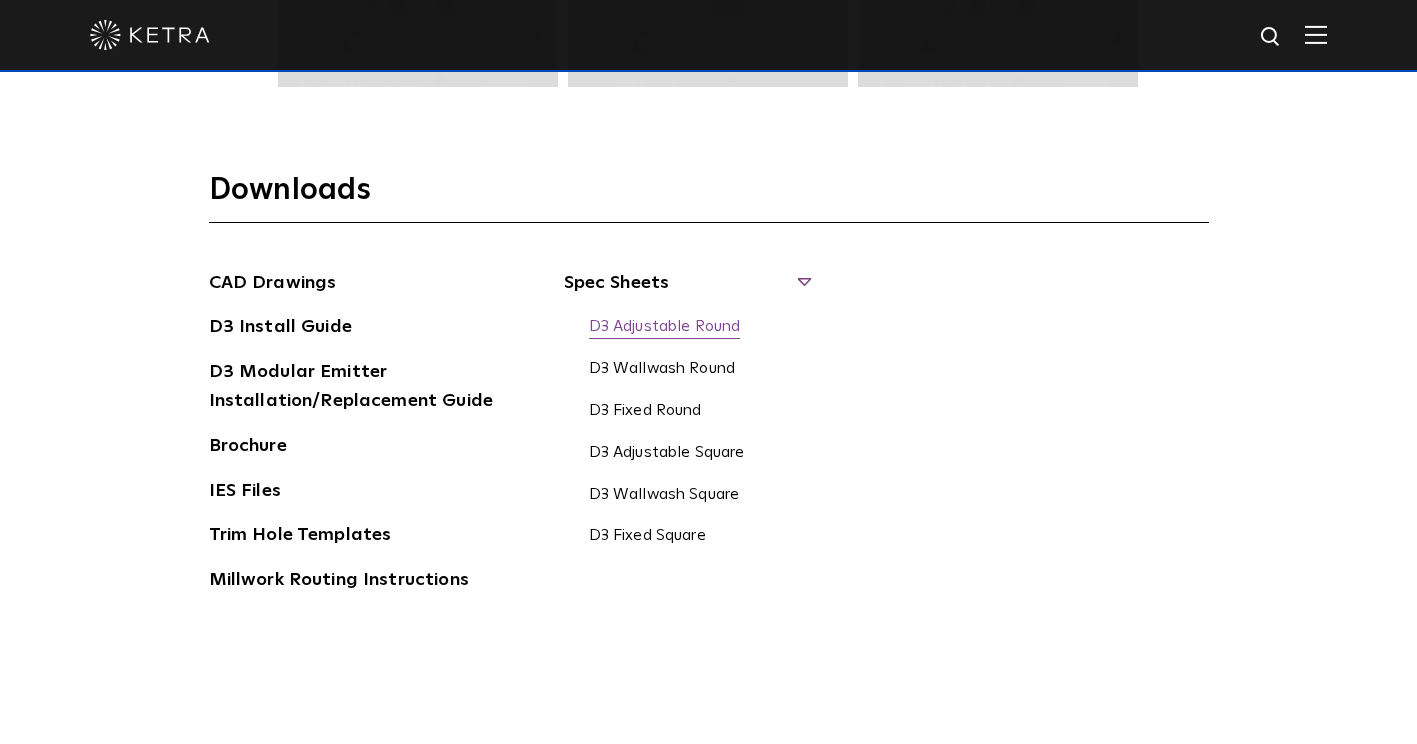 click on "D3 Adjustable Round" at bounding box center [665, 328] 